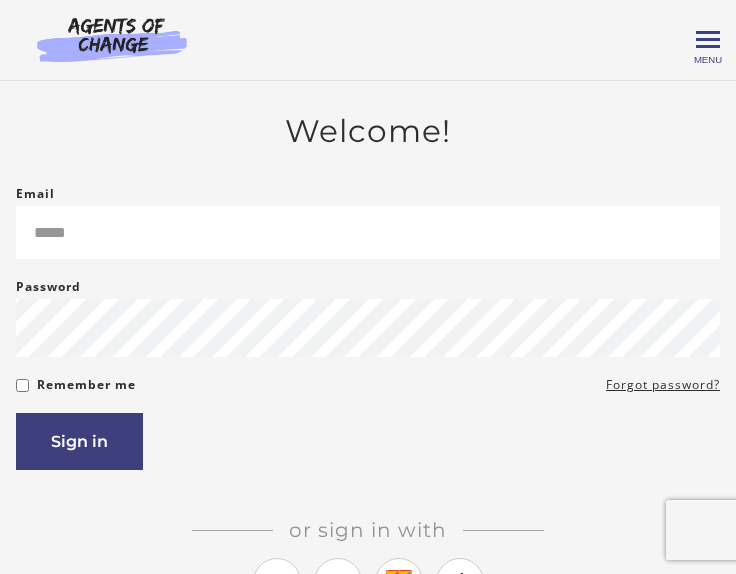 scroll, scrollTop: 0, scrollLeft: 0, axis: both 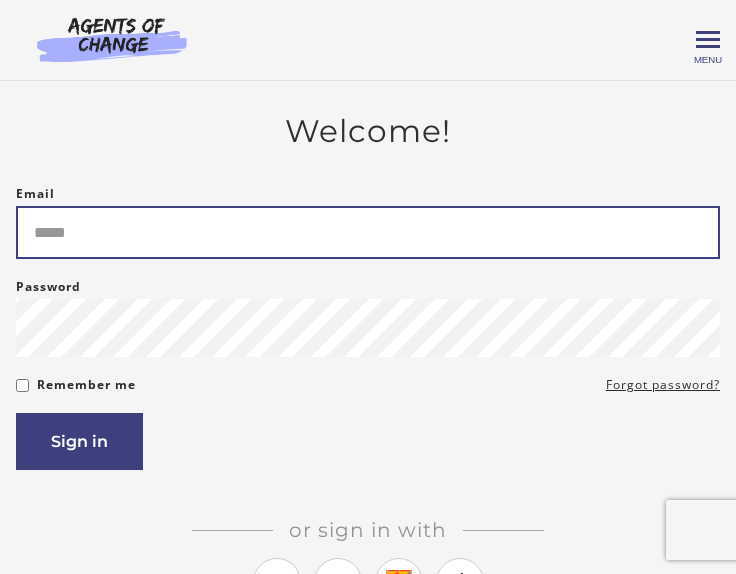 click on "Email" at bounding box center (368, 232) 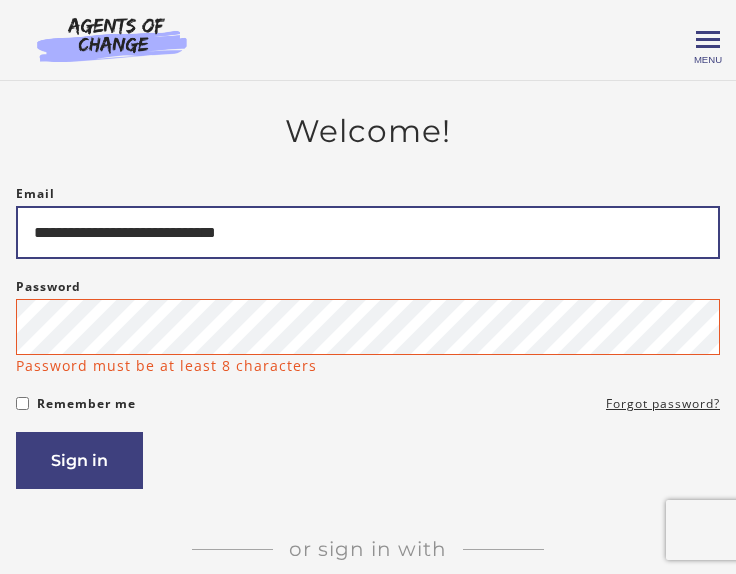 type on "**********" 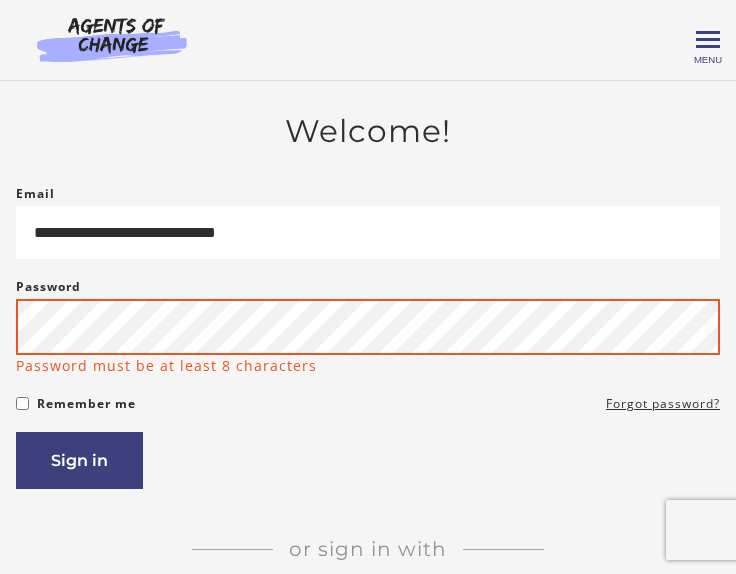 click on "Sign in" at bounding box center [79, 460] 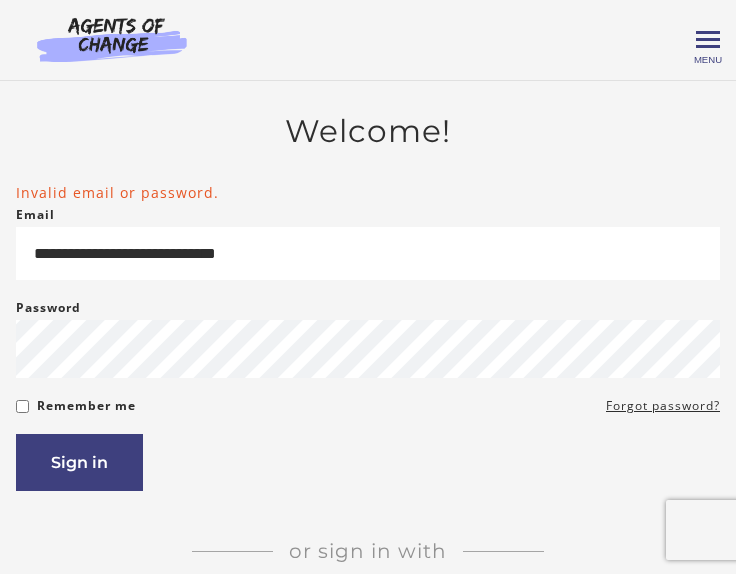 scroll, scrollTop: 0, scrollLeft: 0, axis: both 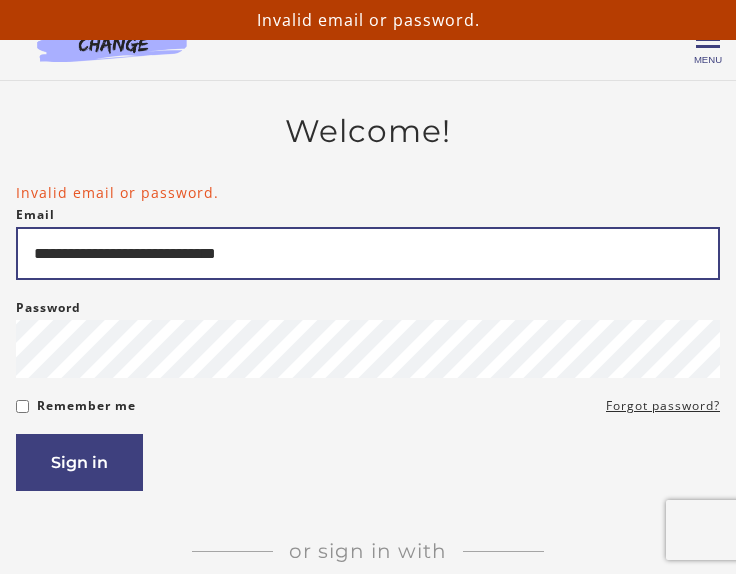 click on "**********" at bounding box center (368, 253) 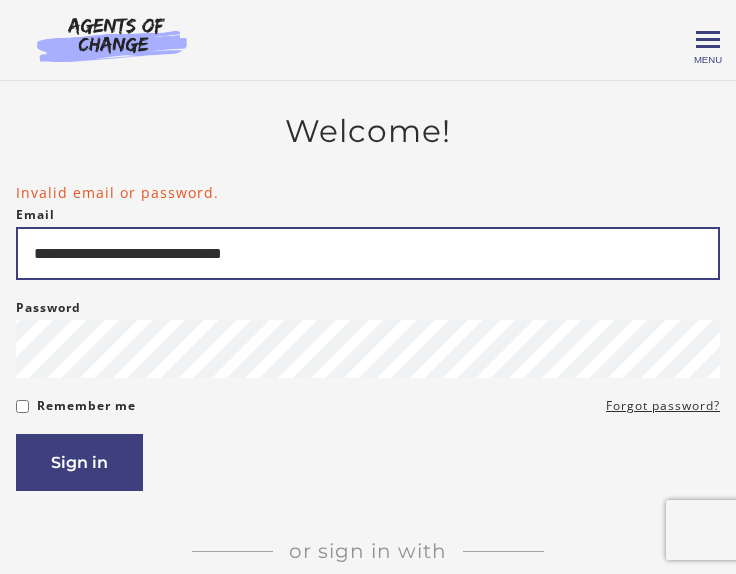 type on "**********" 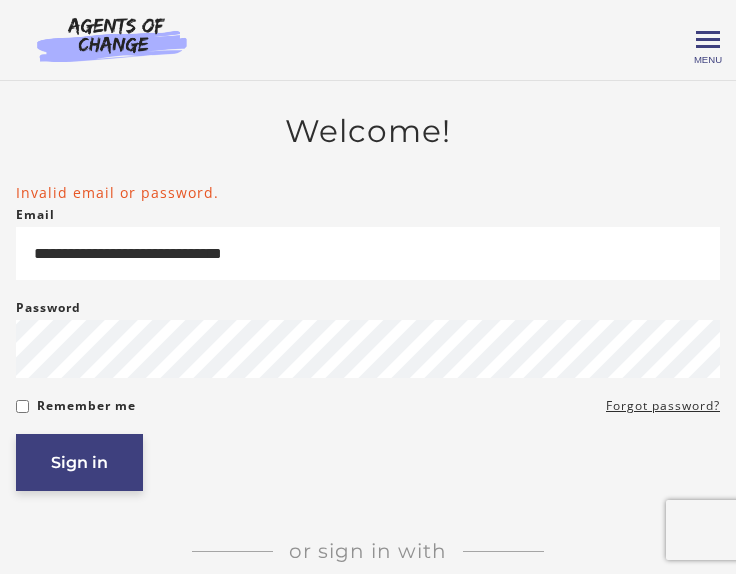 click on "Sign in" at bounding box center (79, 462) 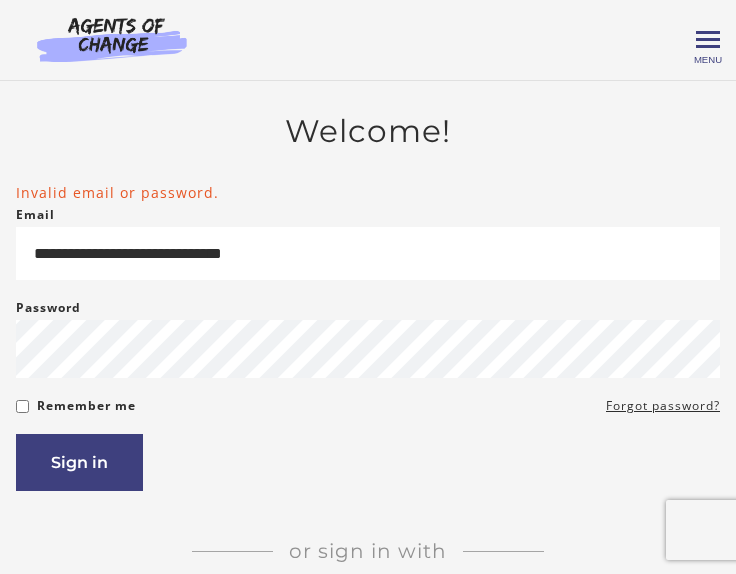 scroll, scrollTop: 0, scrollLeft: 0, axis: both 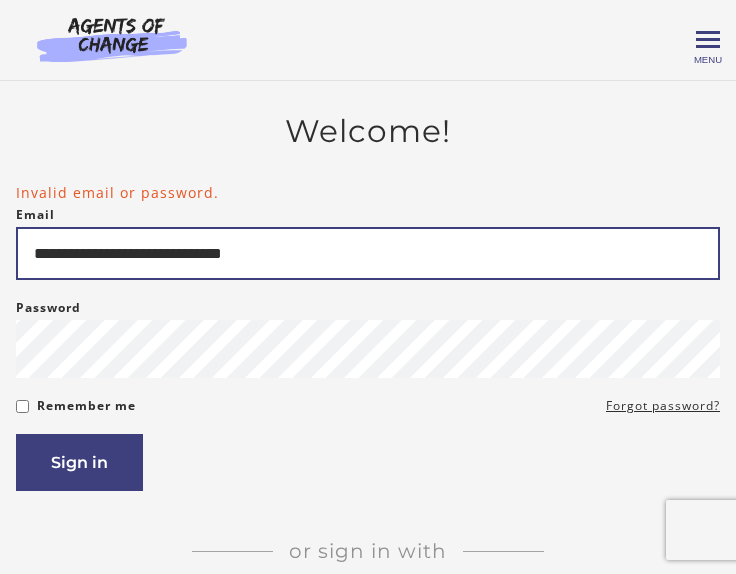 click on "**********" at bounding box center (368, 253) 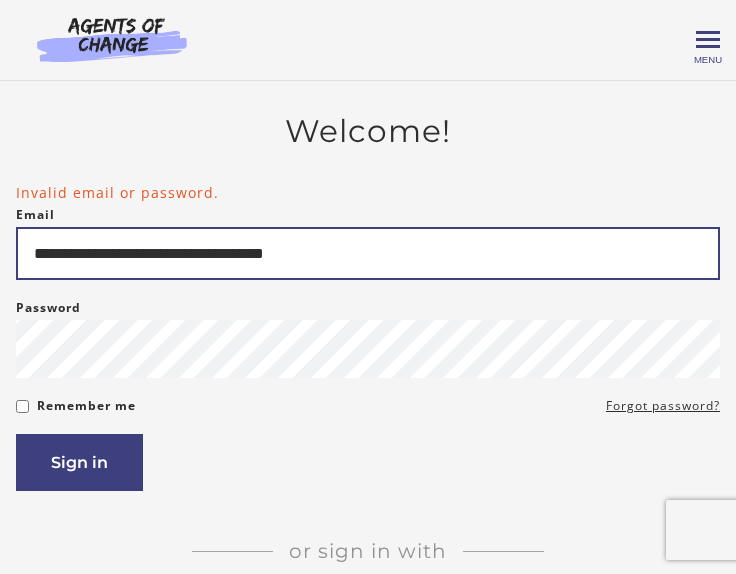 type on "**********" 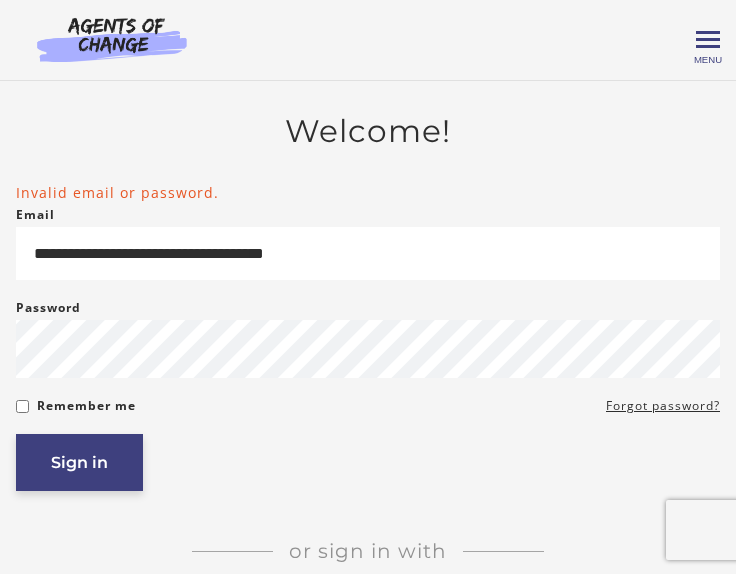 click on "Sign in" at bounding box center (79, 462) 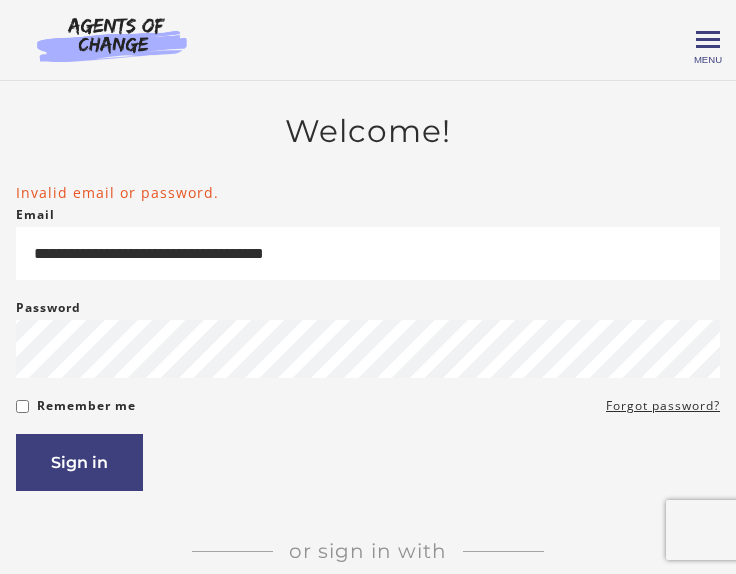 scroll, scrollTop: 0, scrollLeft: 0, axis: both 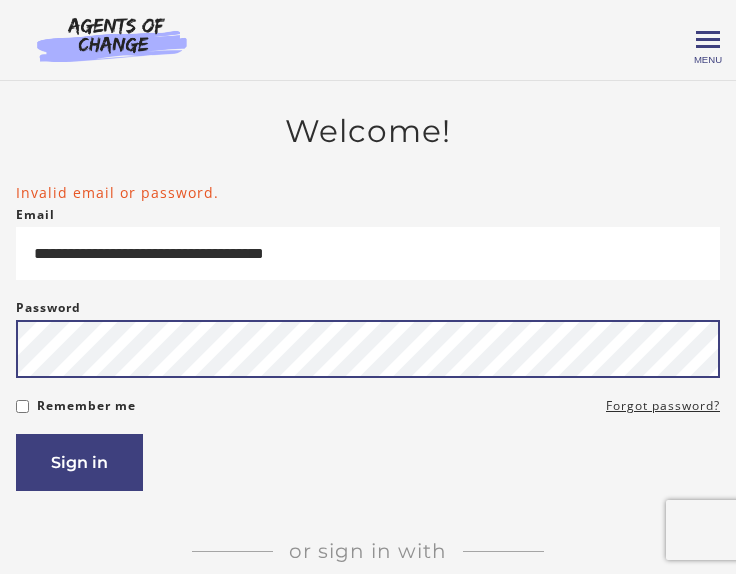click on "Sign in" at bounding box center [79, 462] 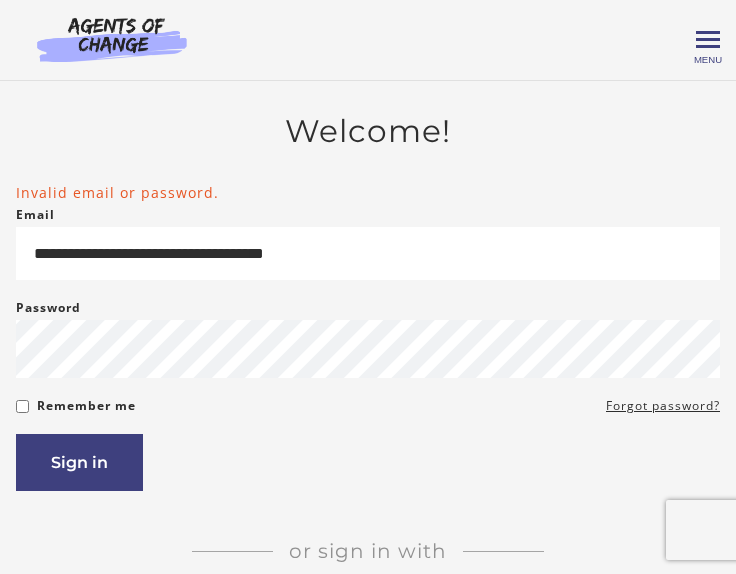 scroll, scrollTop: 0, scrollLeft: 0, axis: both 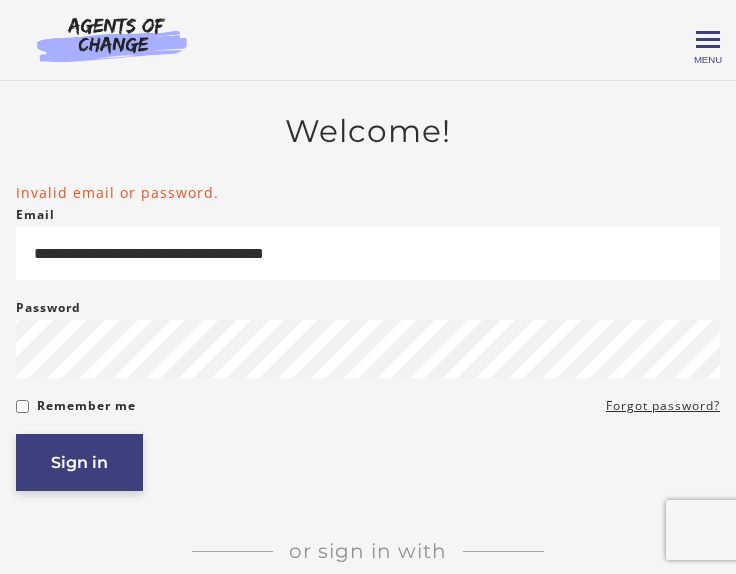 click on "Sign in" at bounding box center [79, 462] 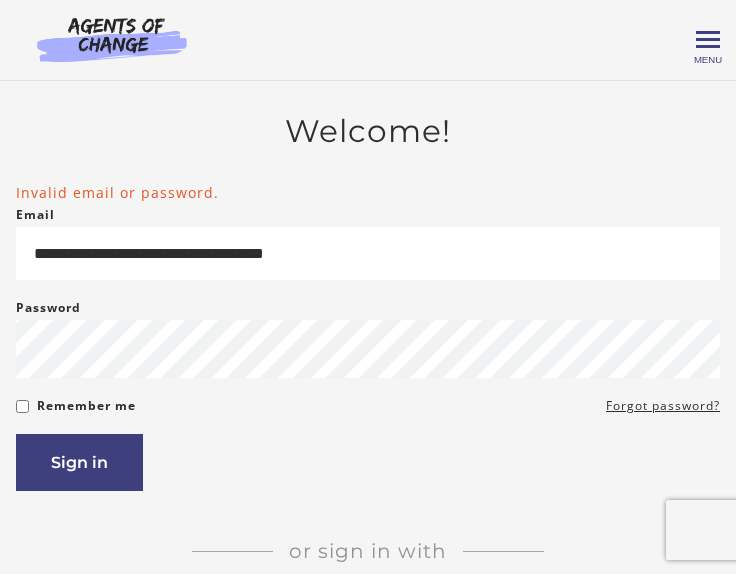 scroll, scrollTop: 0, scrollLeft: 0, axis: both 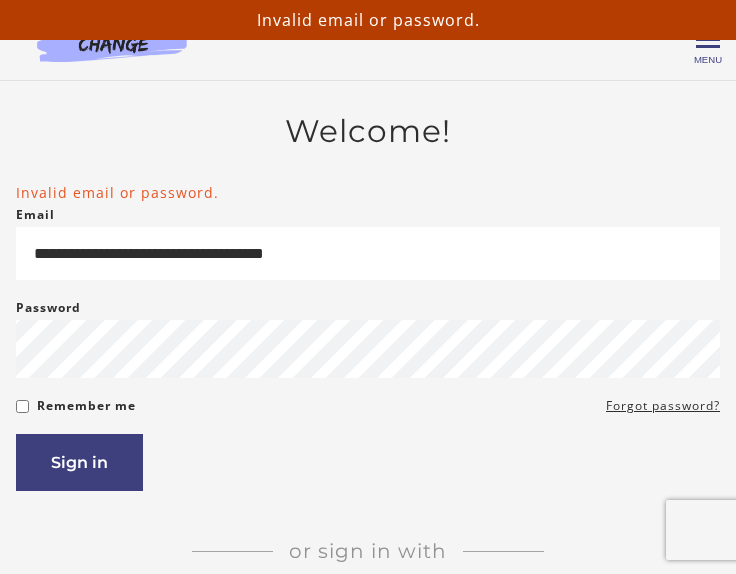 click on "Forgot password?" at bounding box center (663, 406) 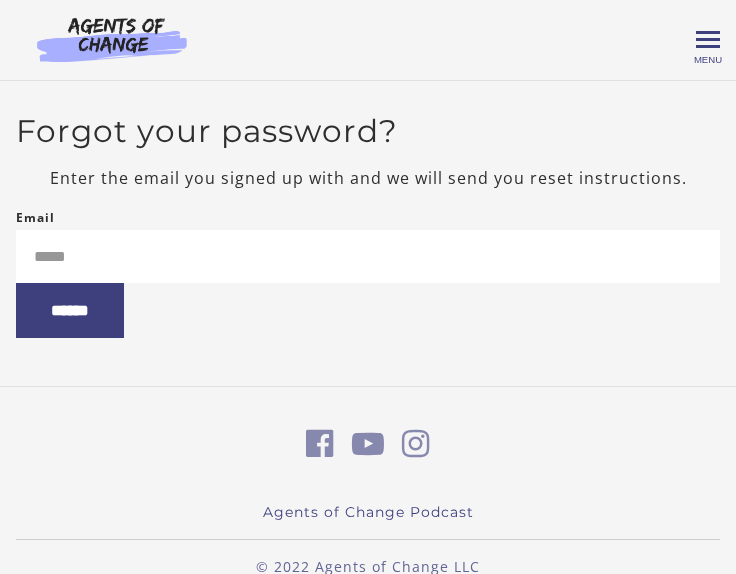 scroll, scrollTop: 0, scrollLeft: 0, axis: both 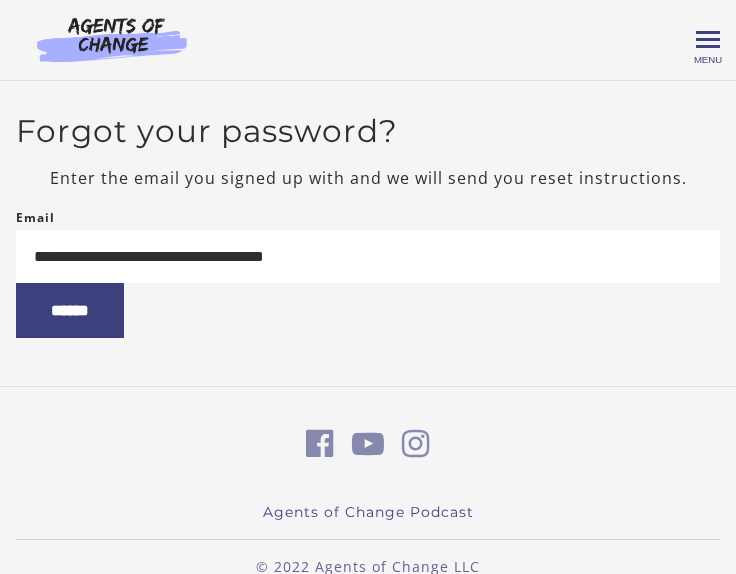 type on "**********" 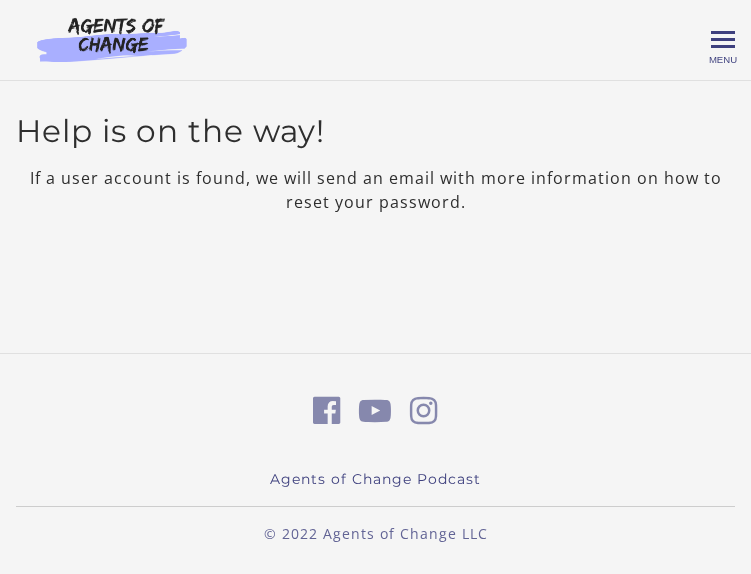 scroll, scrollTop: 0, scrollLeft: 0, axis: both 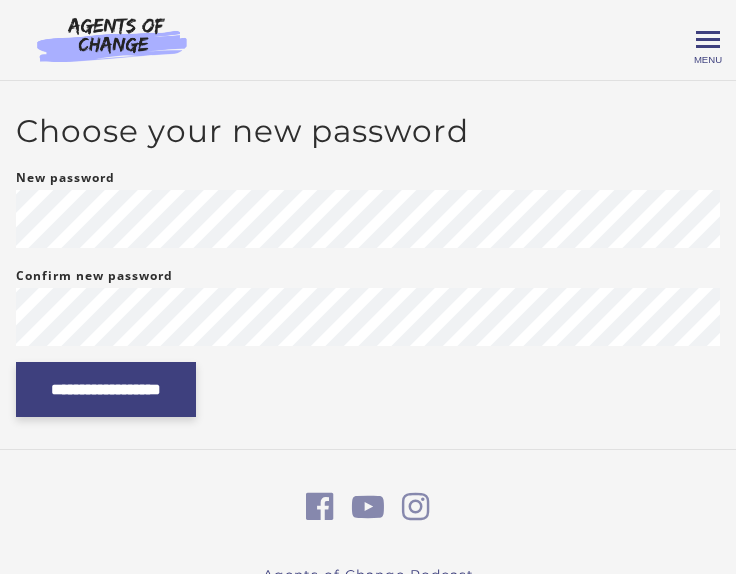 click on "**********" at bounding box center (106, 389) 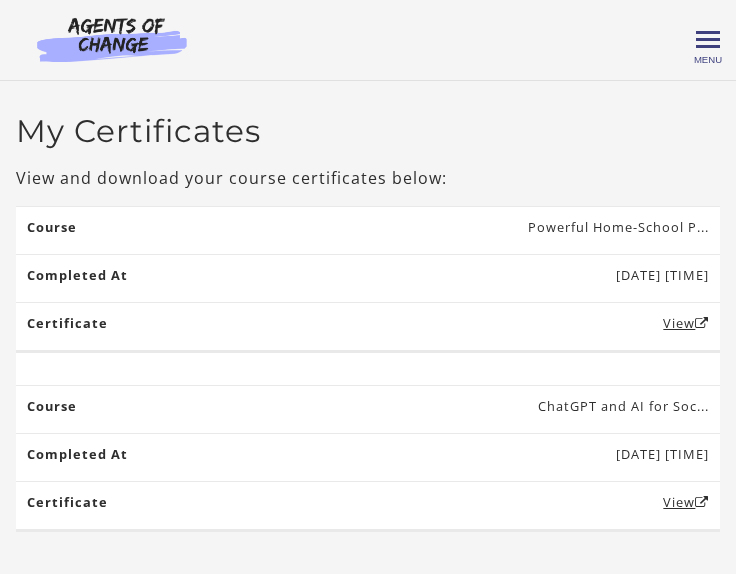 scroll, scrollTop: 0, scrollLeft: 0, axis: both 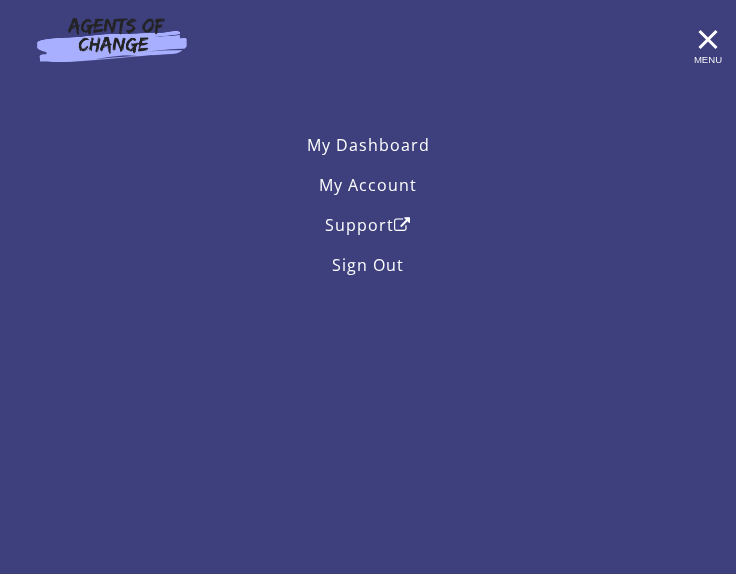 click at bounding box center (112, 39) 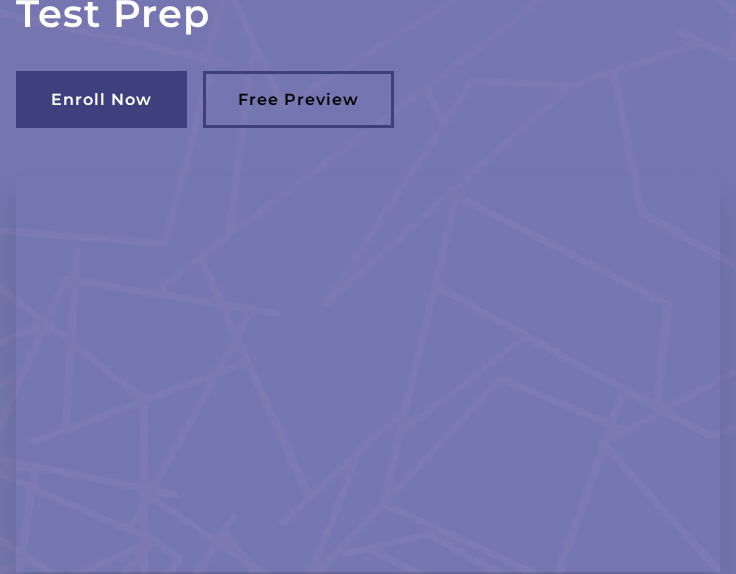 scroll, scrollTop: 400, scrollLeft: 0, axis: vertical 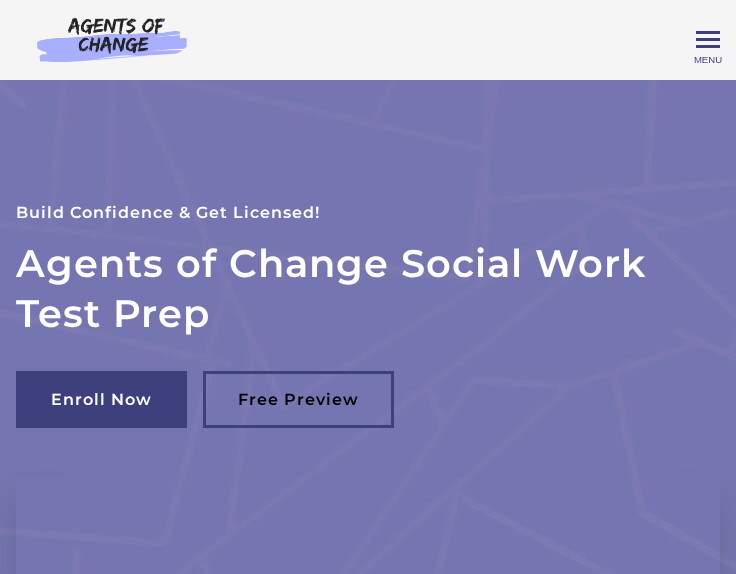 click on "Sharmaine J
My Account
Support
Sign Out
Toggle menu
Menu
My Dashboard
My Account
Support
Sign Out" at bounding box center [368, 40] 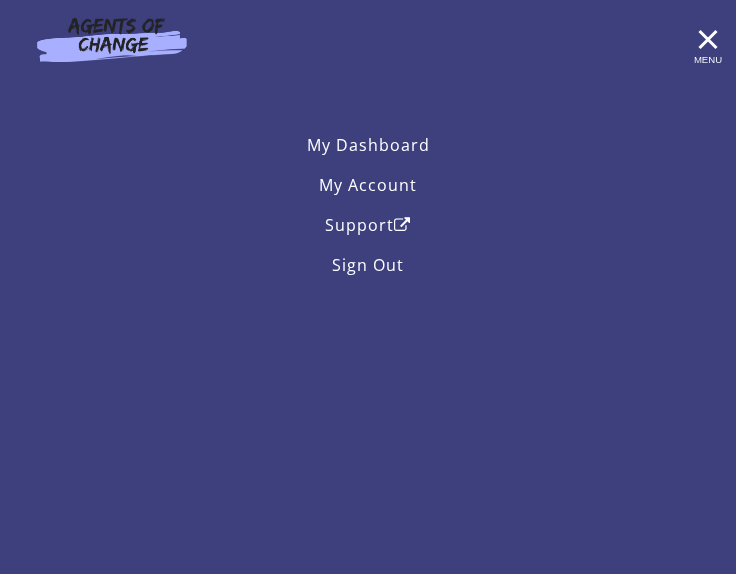 click on "My Account" at bounding box center (368, 185) 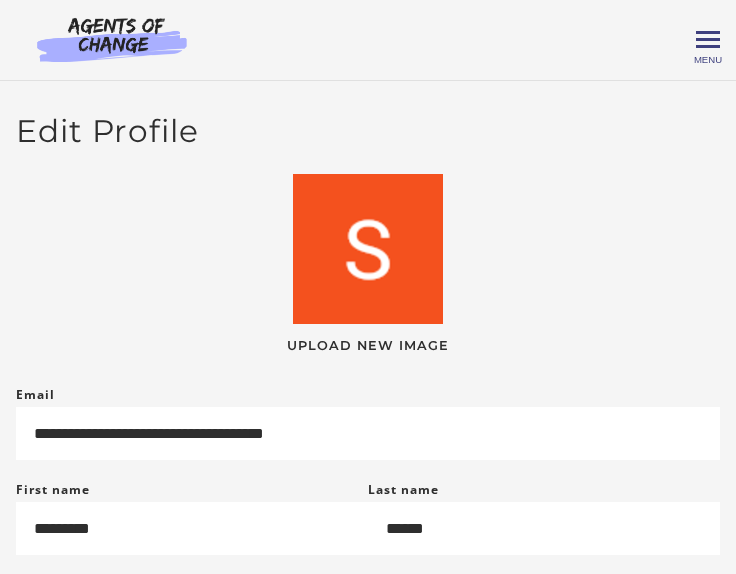 scroll, scrollTop: 0, scrollLeft: 0, axis: both 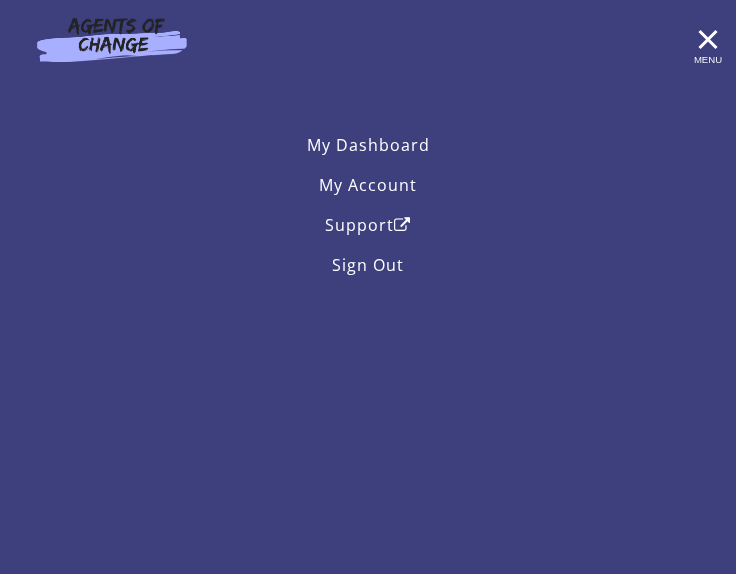 click on "My Dashboard" at bounding box center [368, 145] 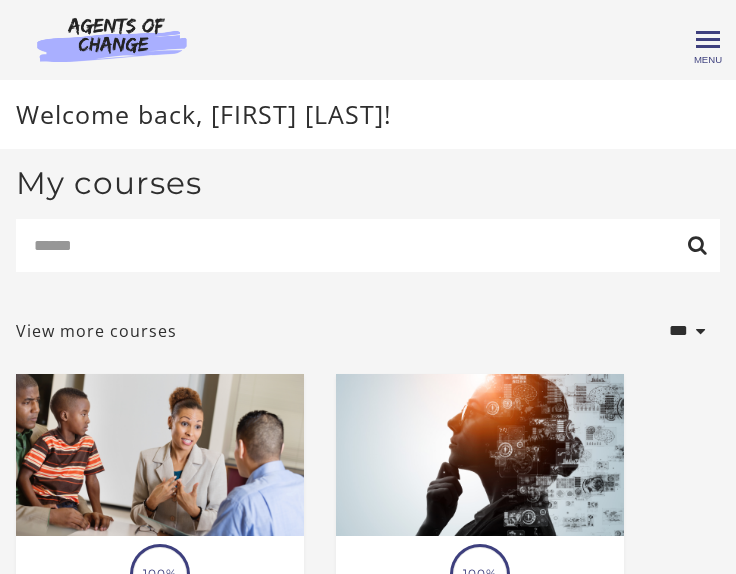 scroll, scrollTop: 0, scrollLeft: 0, axis: both 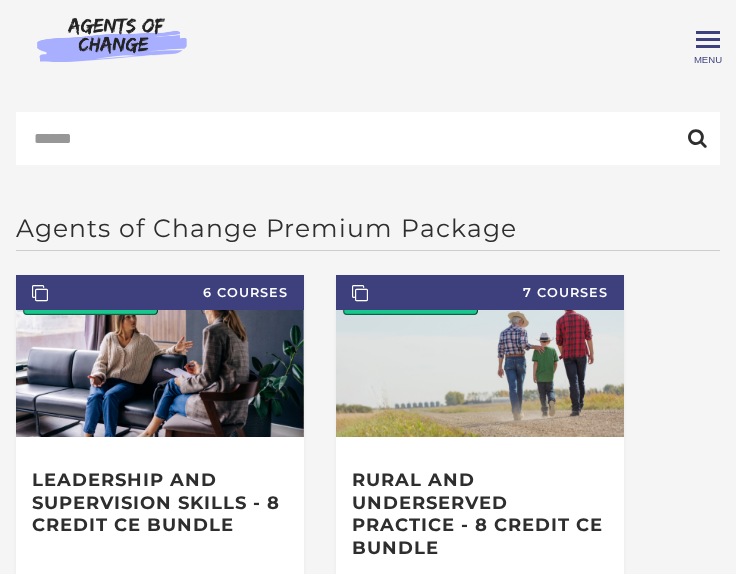 click on "Sharmaine J
My Account
Support
Sign Out
Toggle menu
Menu
My Dashboard
My Account
Support
Sign Out" at bounding box center [368, 40] 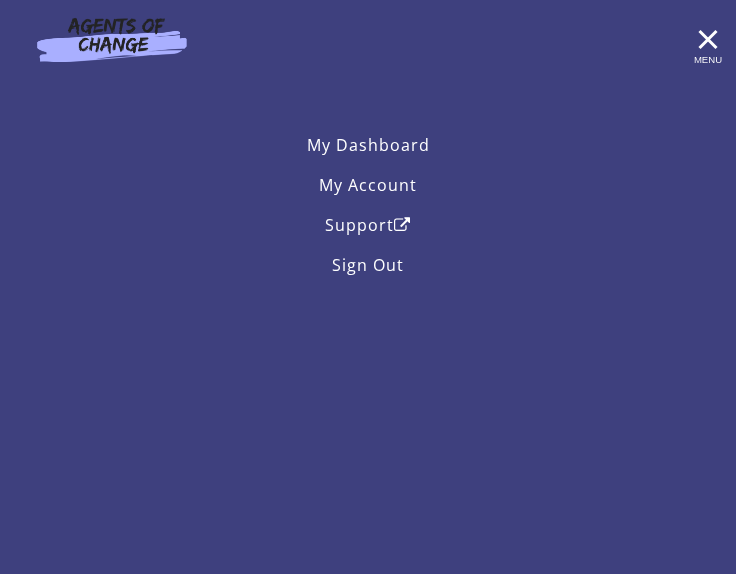 click on "My Account" at bounding box center (368, 185) 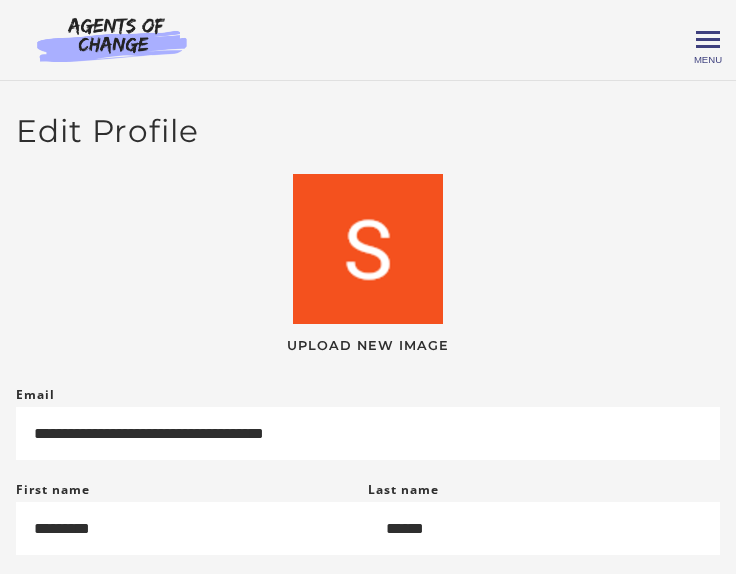 scroll, scrollTop: 0, scrollLeft: 0, axis: both 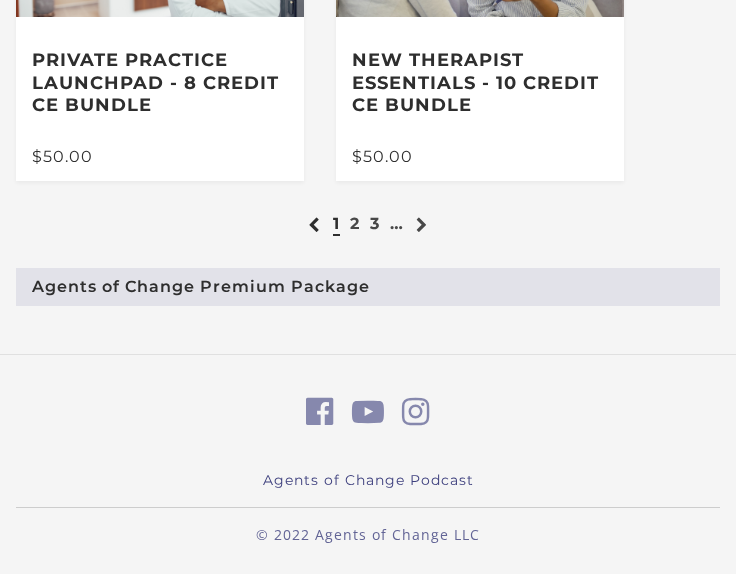 click on "2" at bounding box center (355, 223) 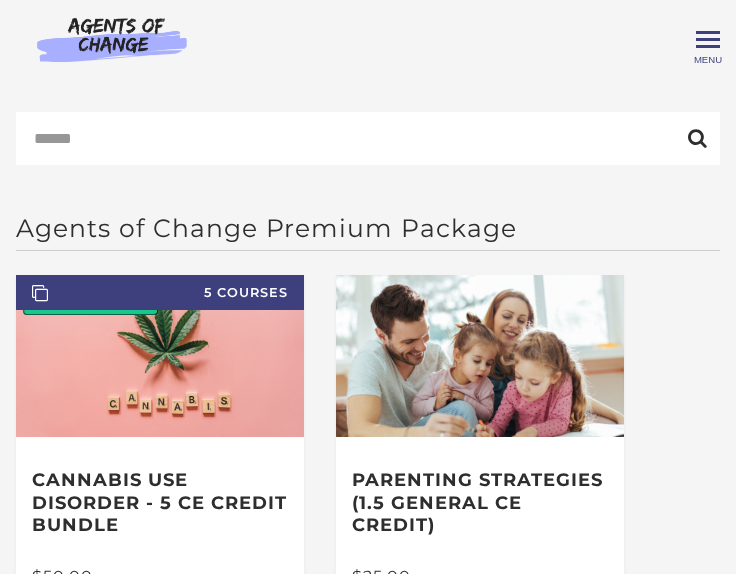 scroll, scrollTop: 0, scrollLeft: 0, axis: both 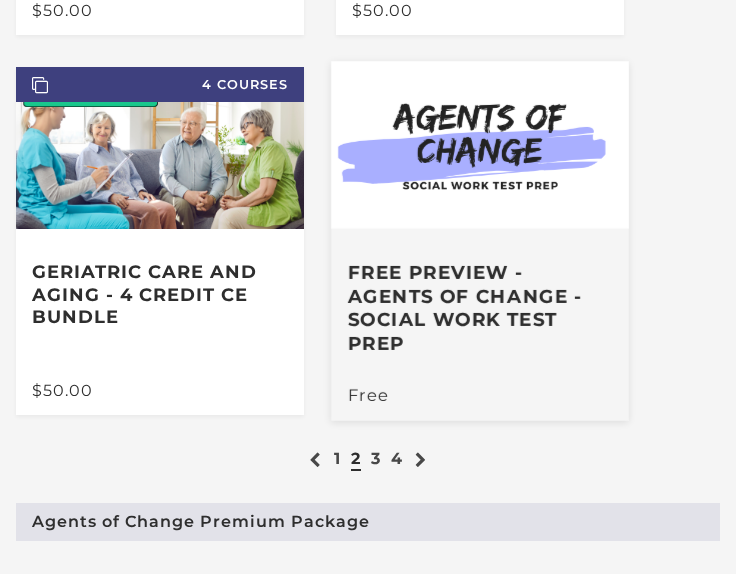 click on "Free Preview - Agents of Change - Social Work Test Prep" at bounding box center (480, 308) 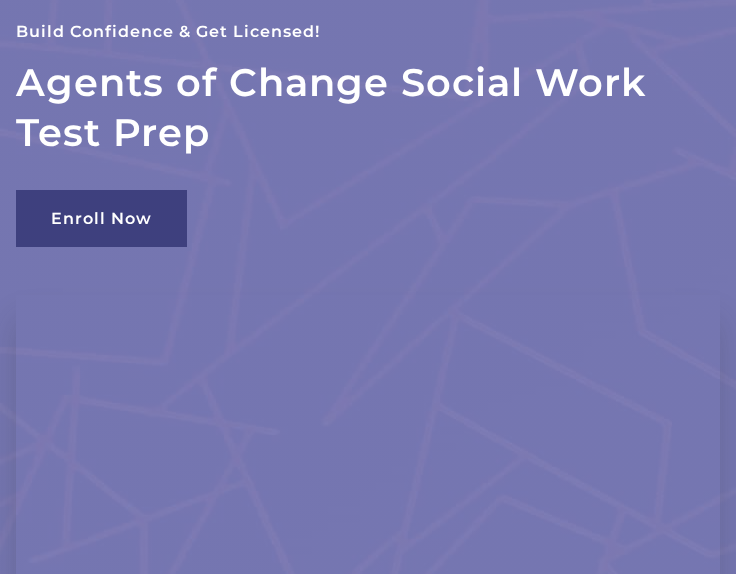 scroll, scrollTop: 200, scrollLeft: 0, axis: vertical 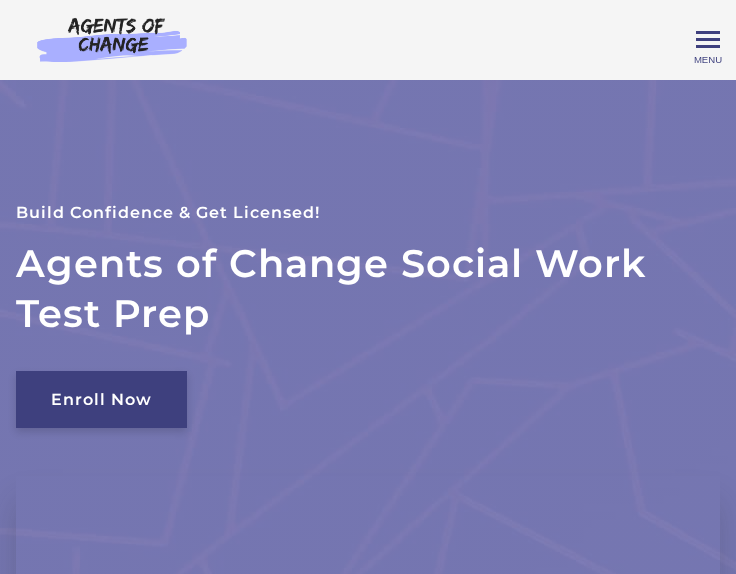 click on "Enroll Now" at bounding box center [101, 399] 